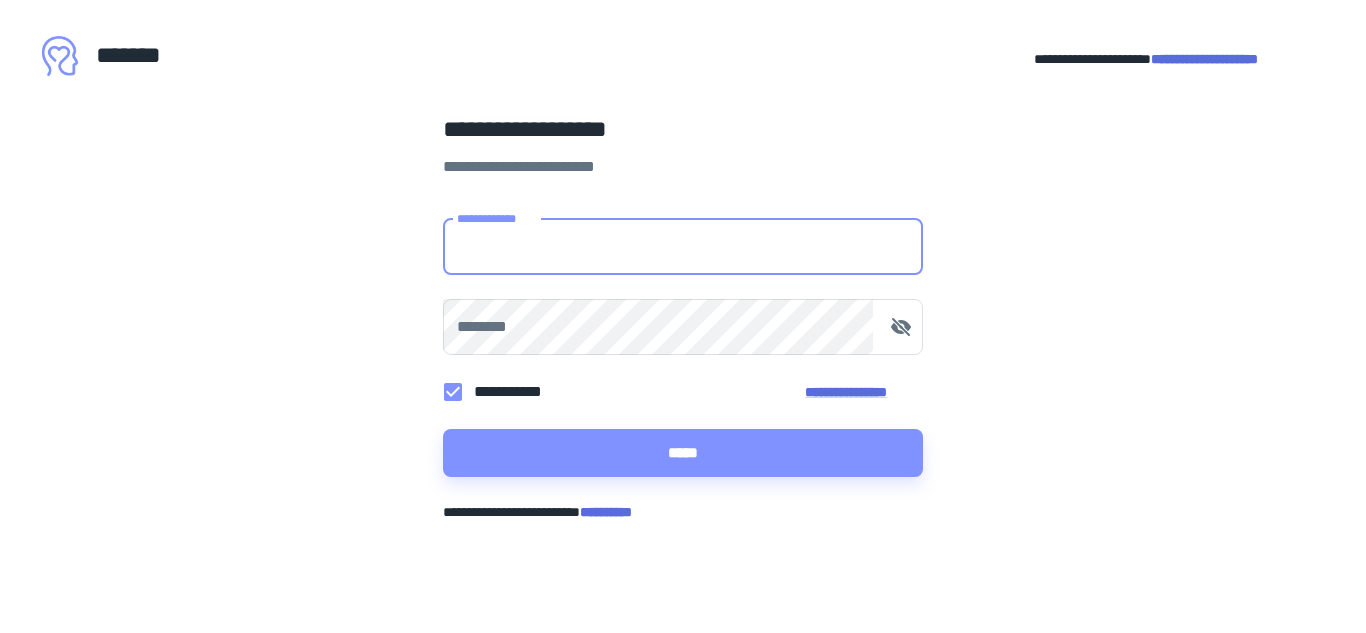 scroll, scrollTop: 0, scrollLeft: 0, axis: both 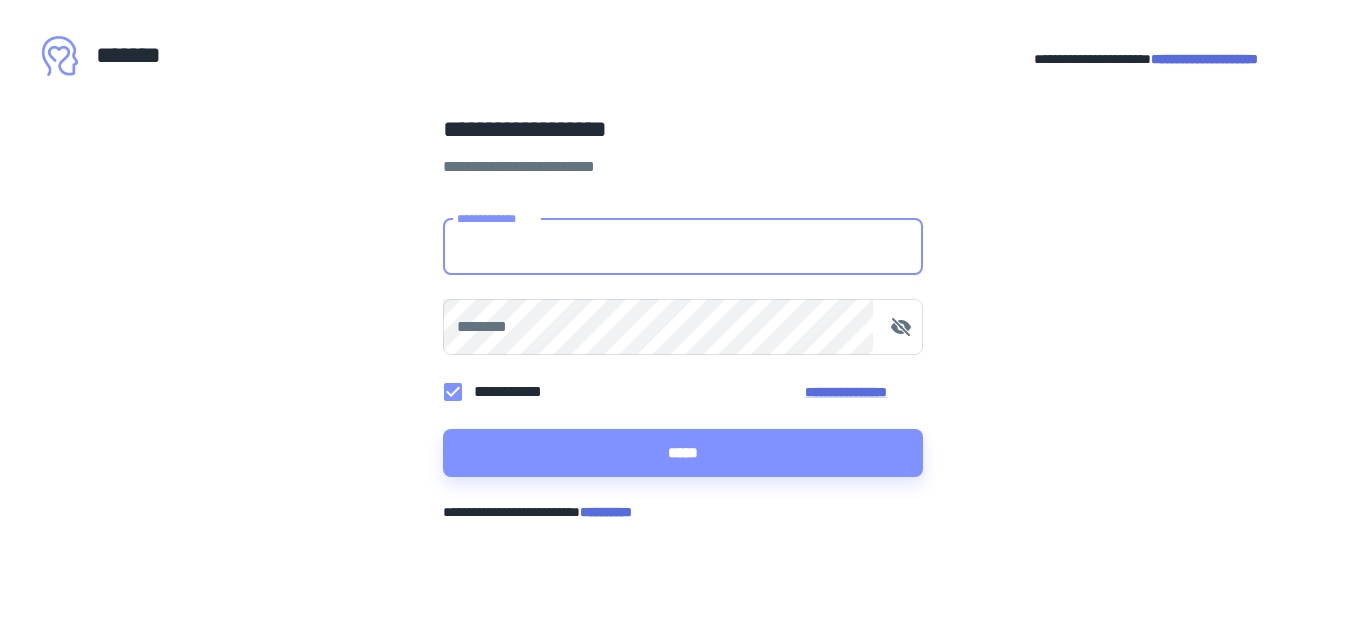 type on "**********" 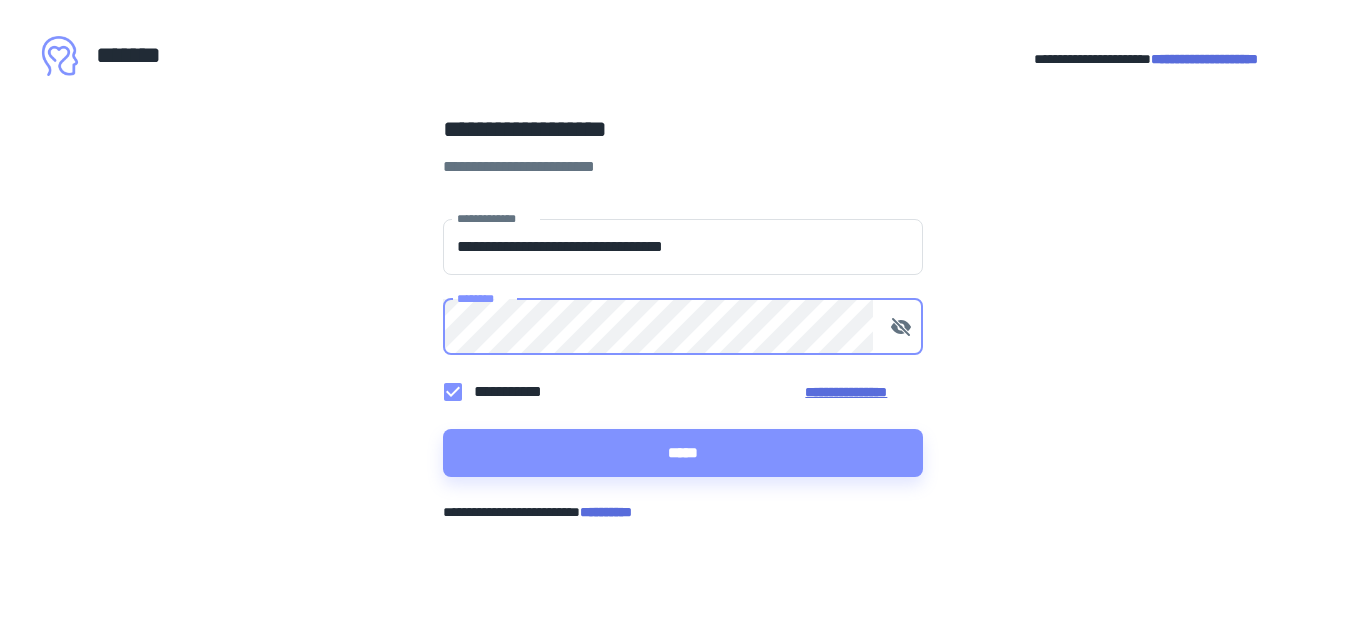click on "**********" at bounding box center (683, 392) 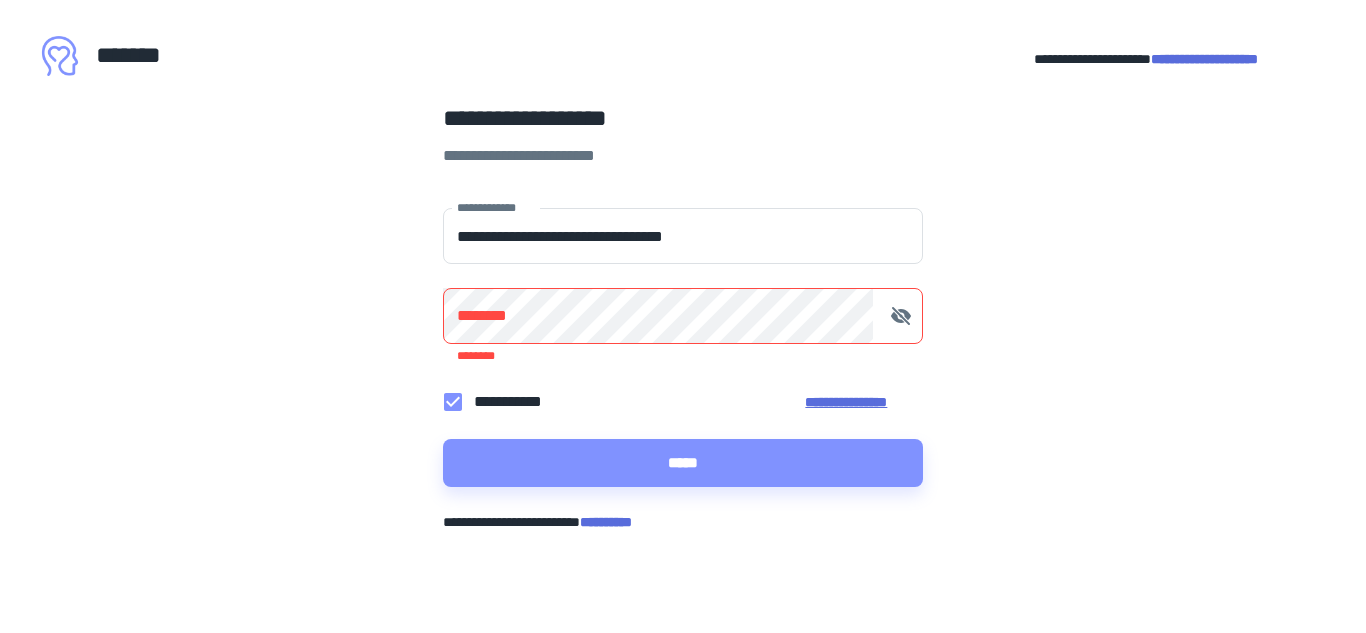 click on "**********" at bounding box center (864, 402) 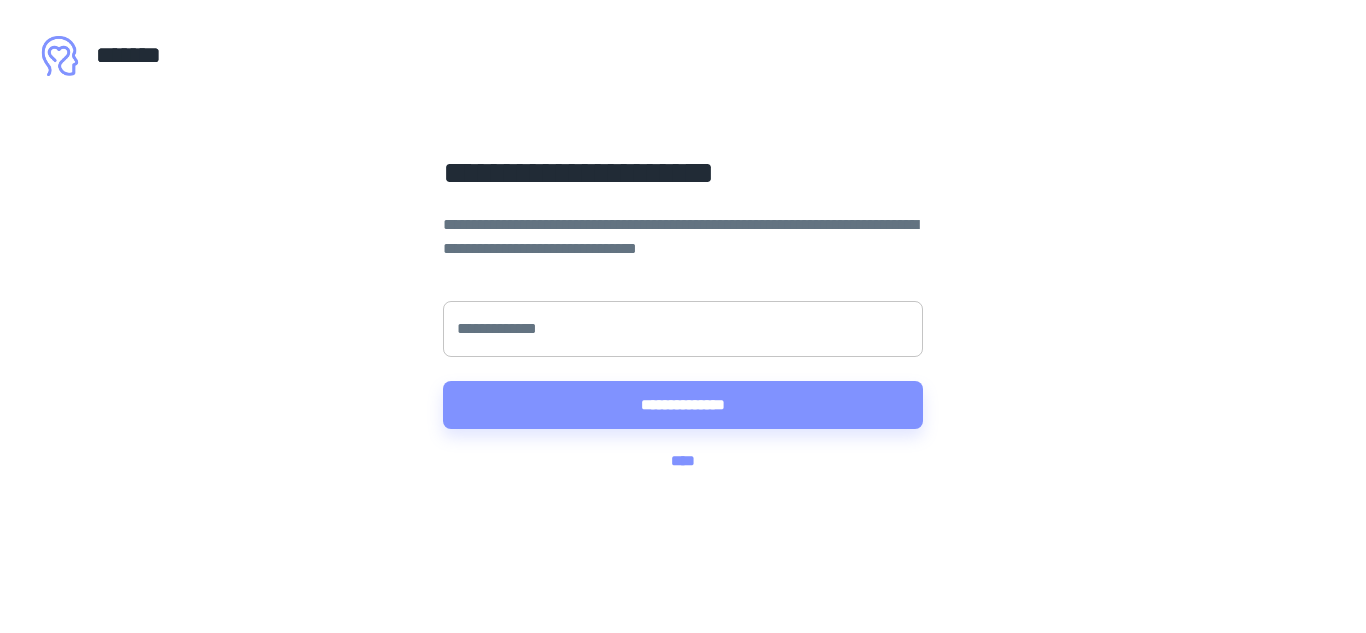 click on "**********" at bounding box center [683, 329] 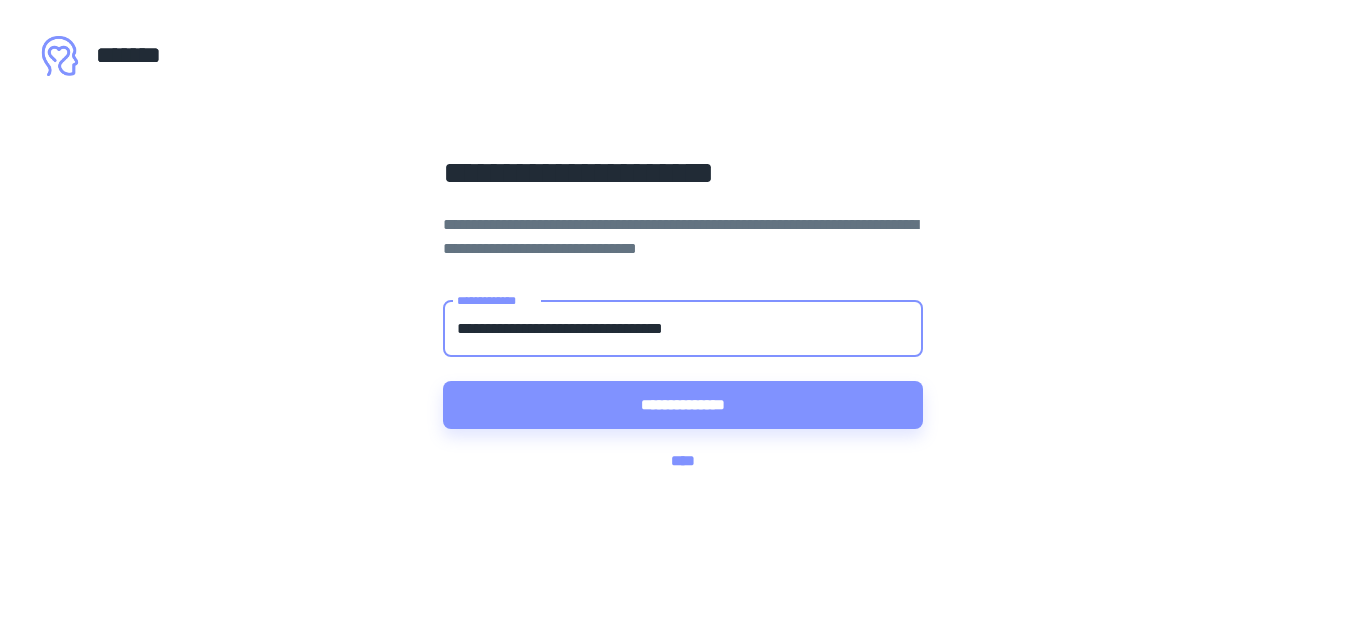 type on "**********" 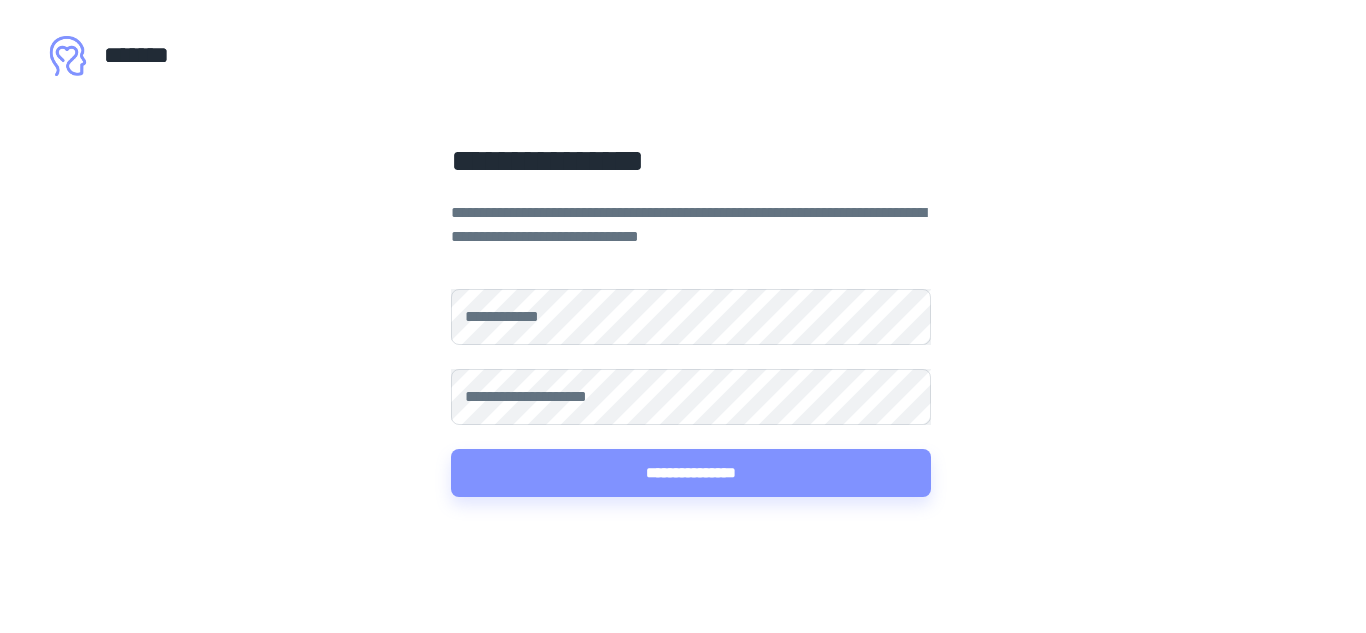 scroll, scrollTop: 0, scrollLeft: 0, axis: both 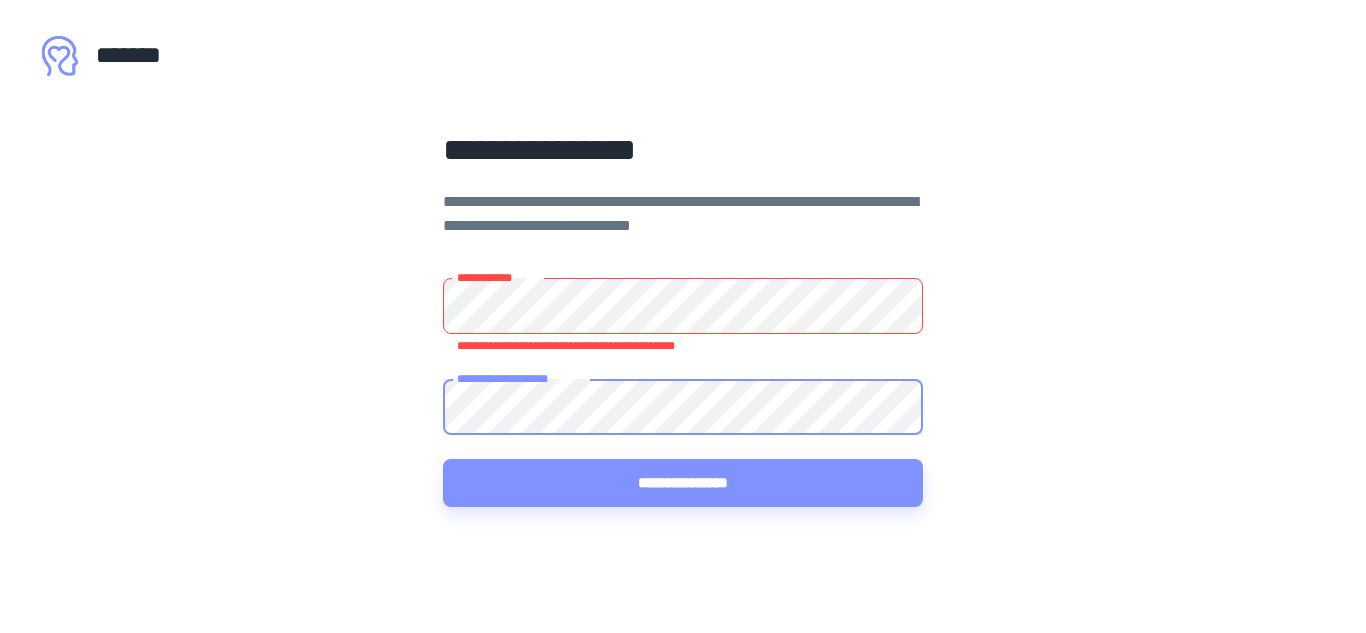 click on "**********" at bounding box center [683, 483] 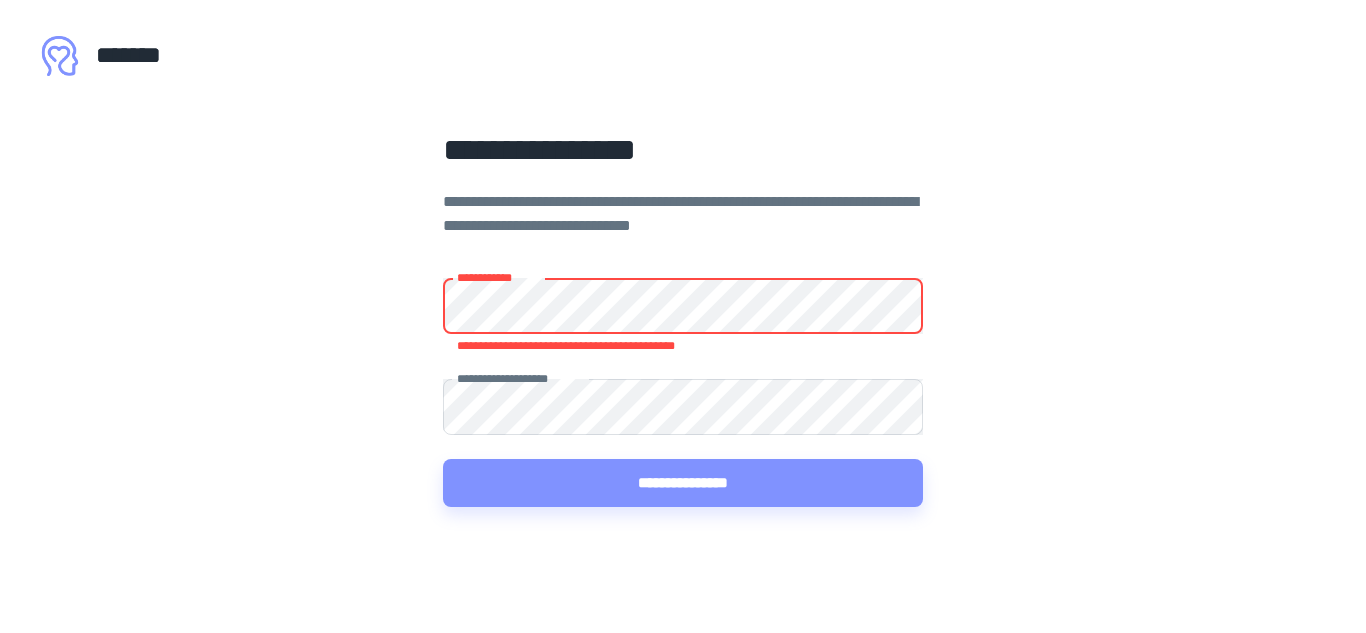 click on "**********" at bounding box center (683, 316) 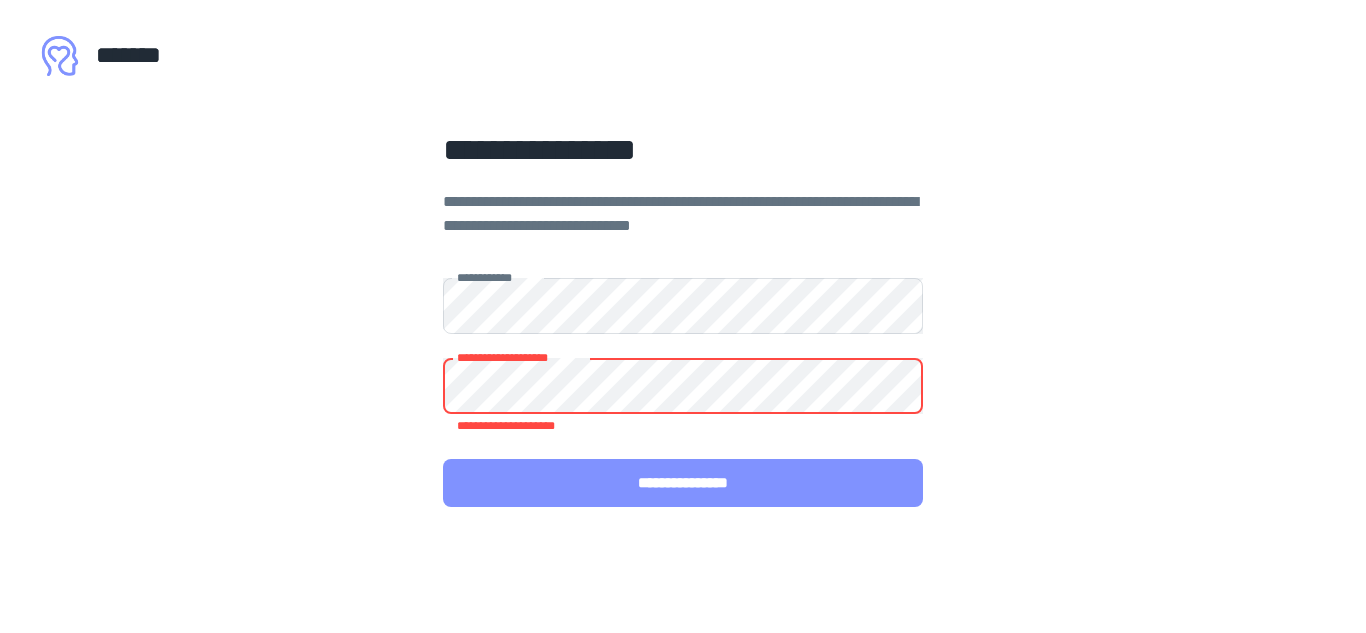 click on "**********" at bounding box center [683, 483] 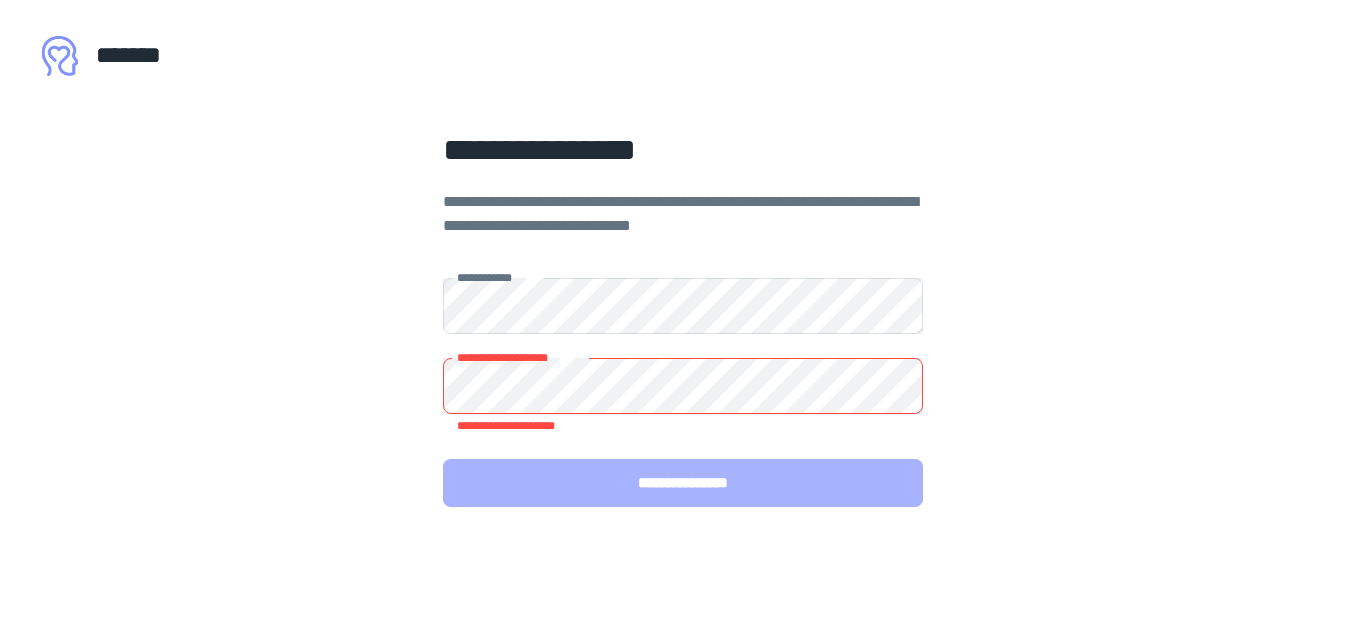 click on "**********" at bounding box center [683, 483] 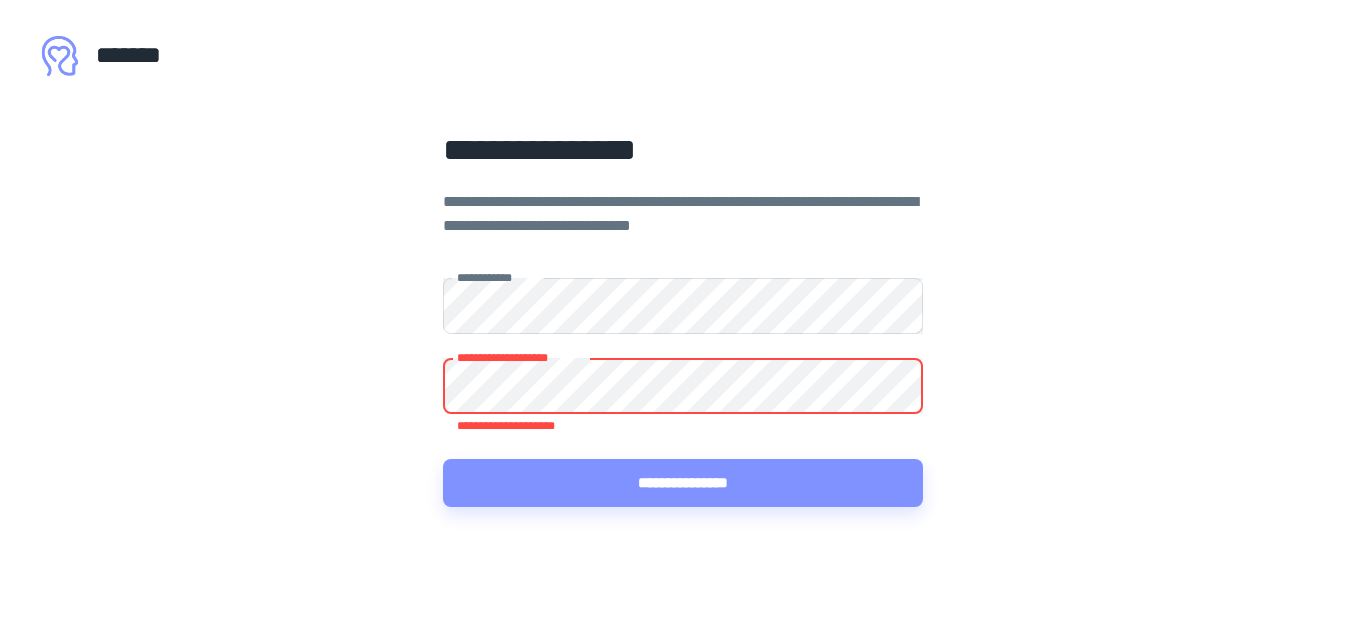 click on "**********" at bounding box center [683, 316] 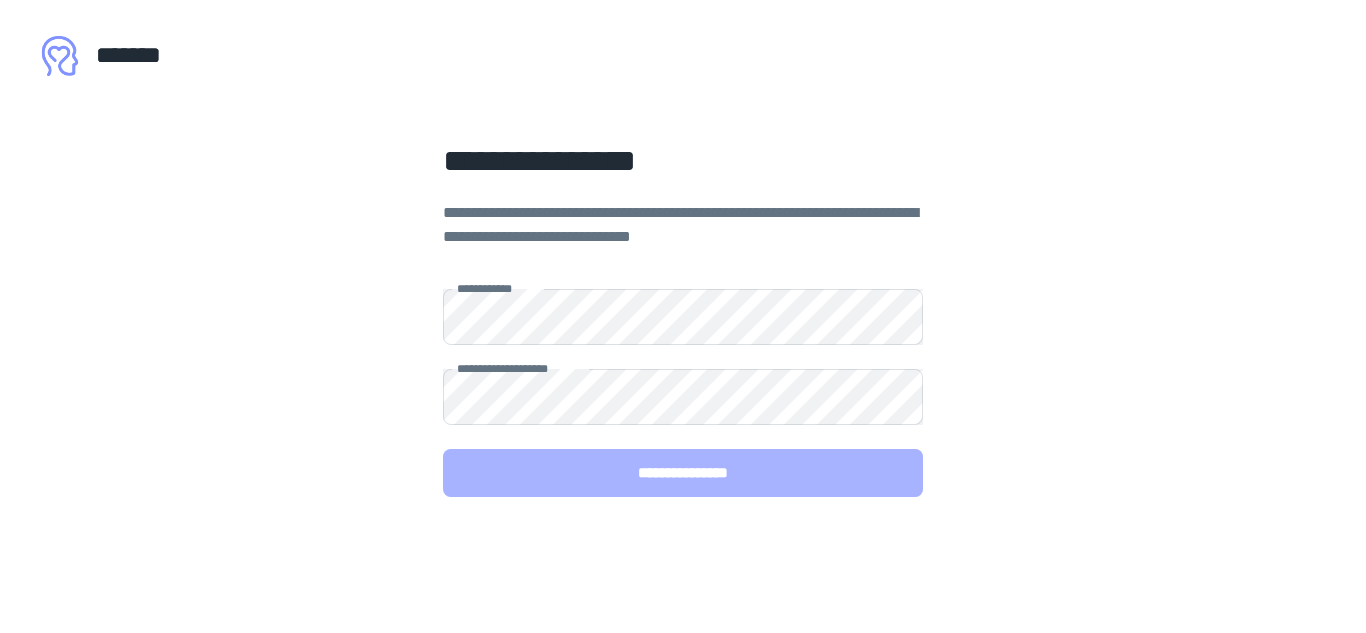 click on "**********" at bounding box center [683, 473] 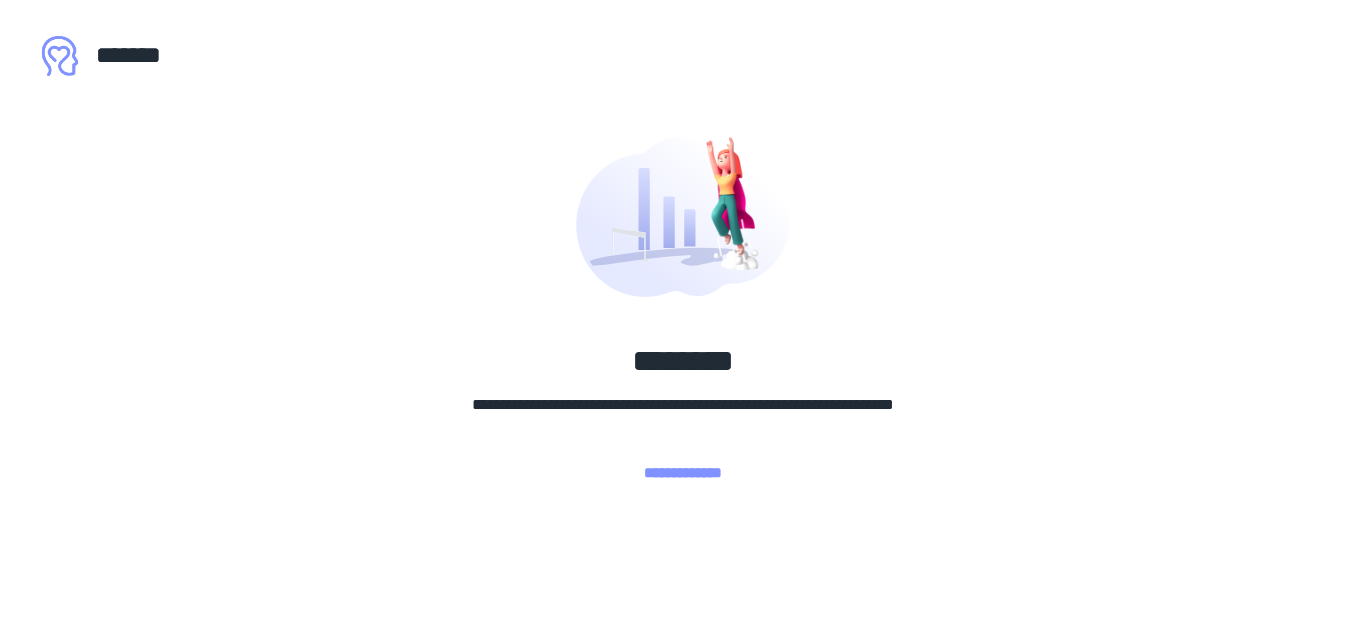 click on "**********" at bounding box center (683, 473) 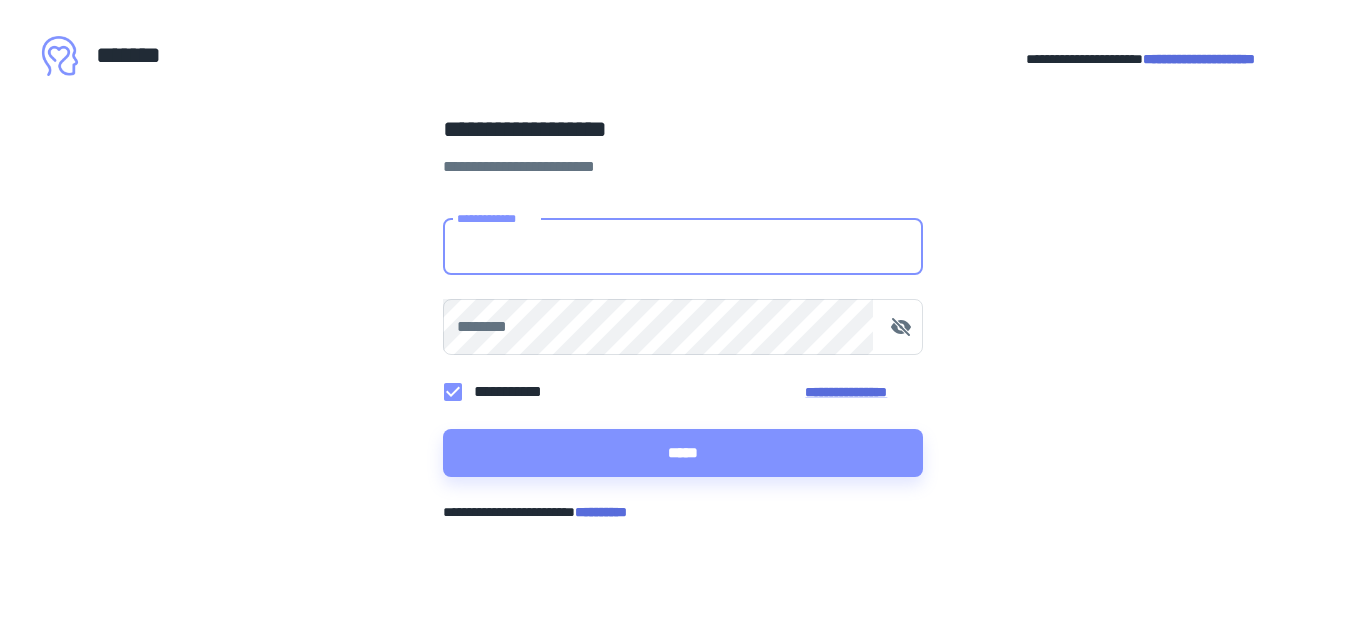 type on "**********" 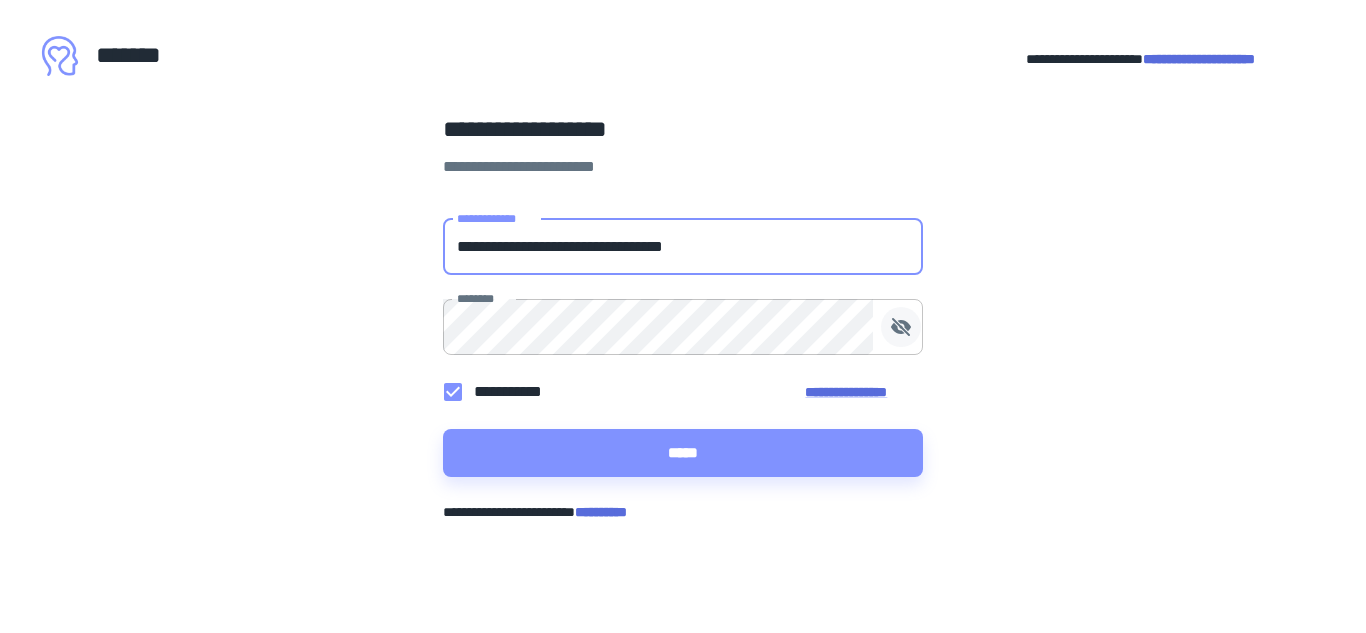 click 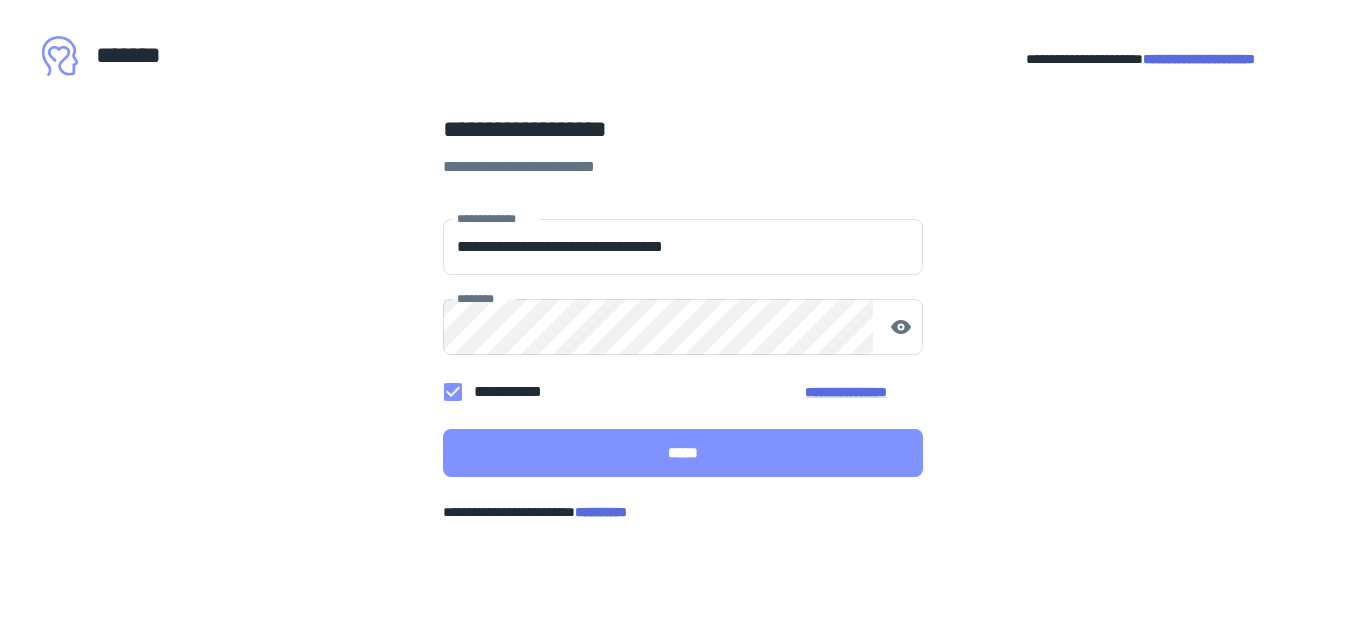 click on "*****" at bounding box center [683, 453] 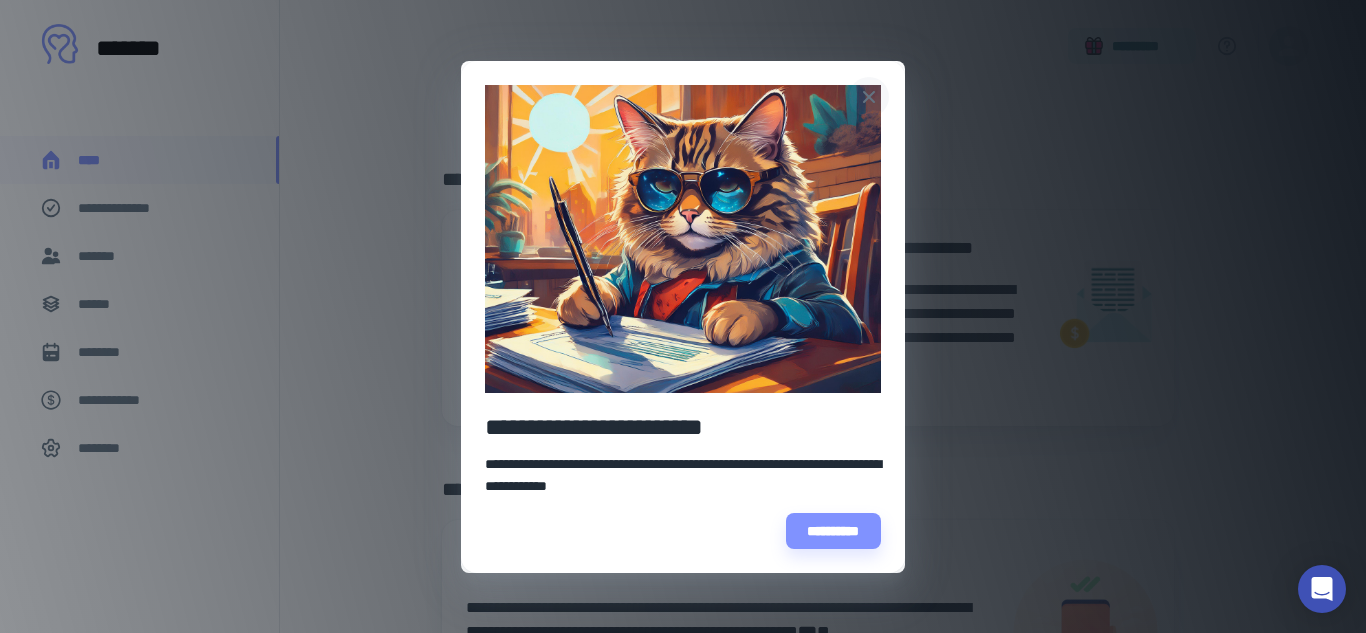 click 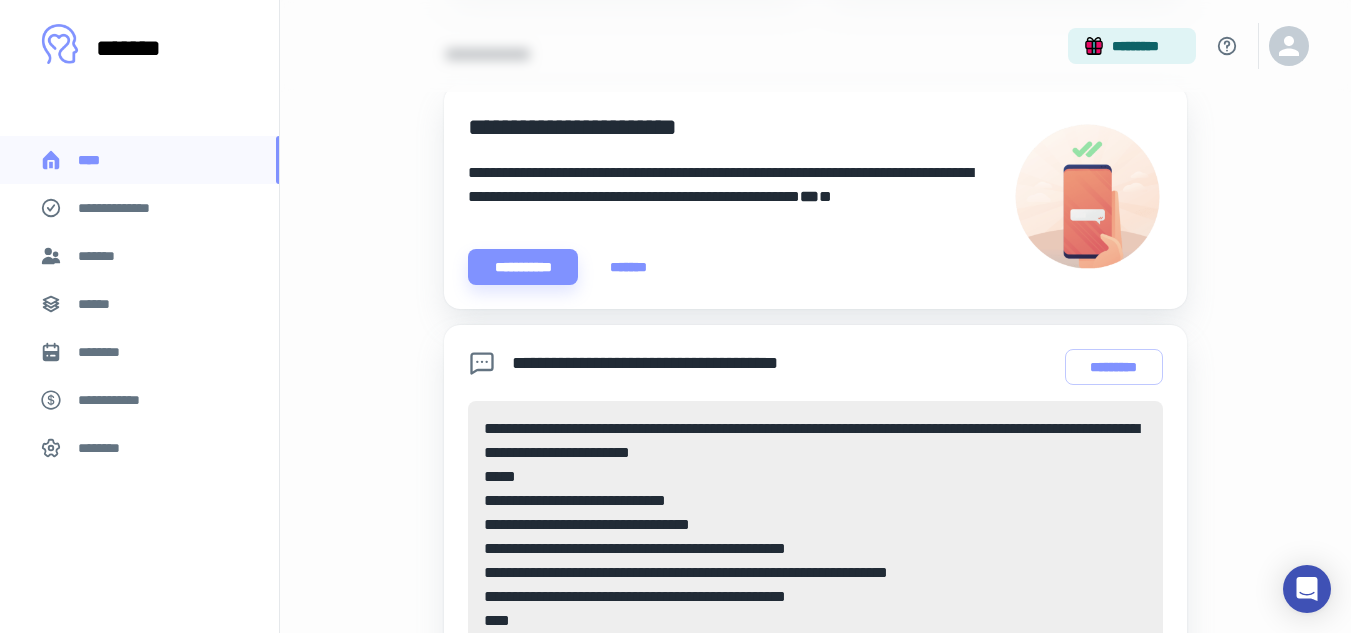 scroll, scrollTop: 0, scrollLeft: 0, axis: both 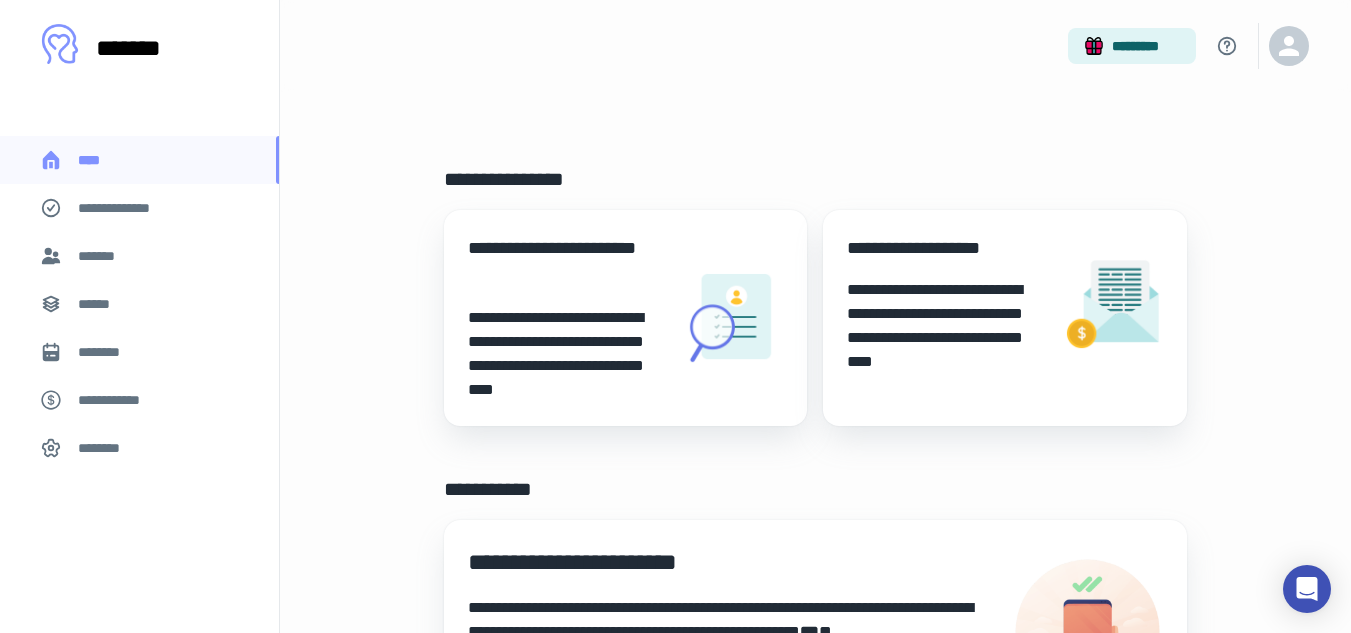 click on "**********" at bounding box center [127, 208] 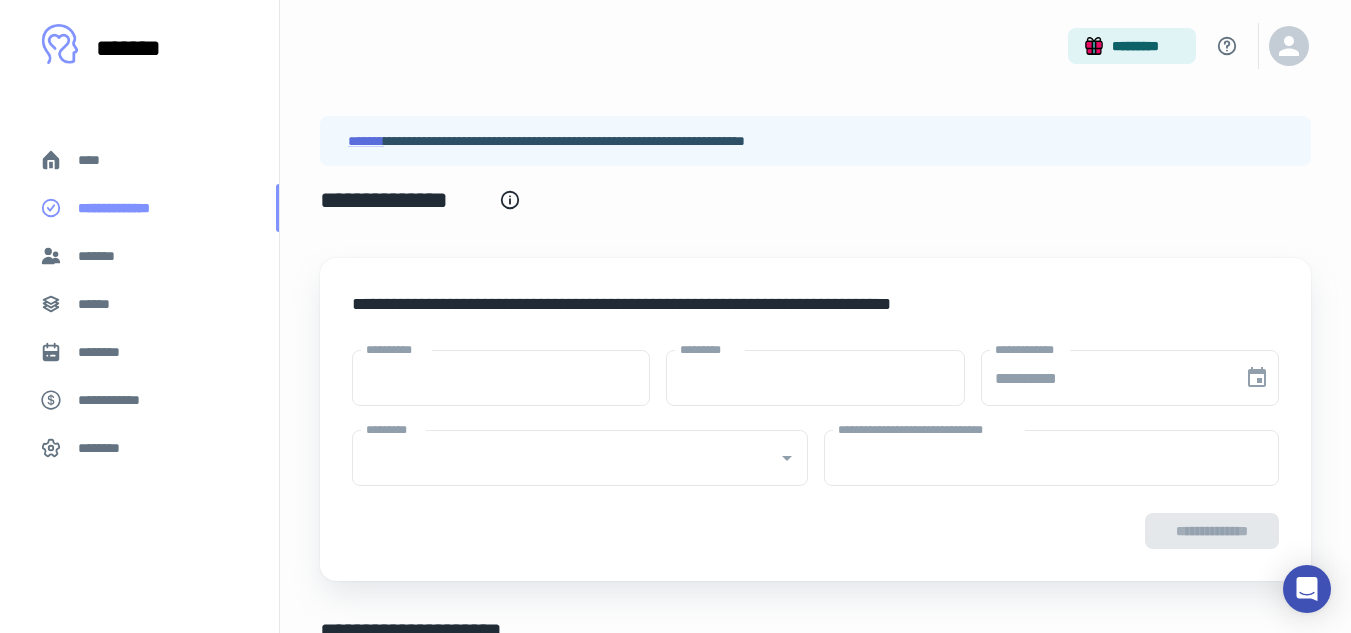 type on "****" 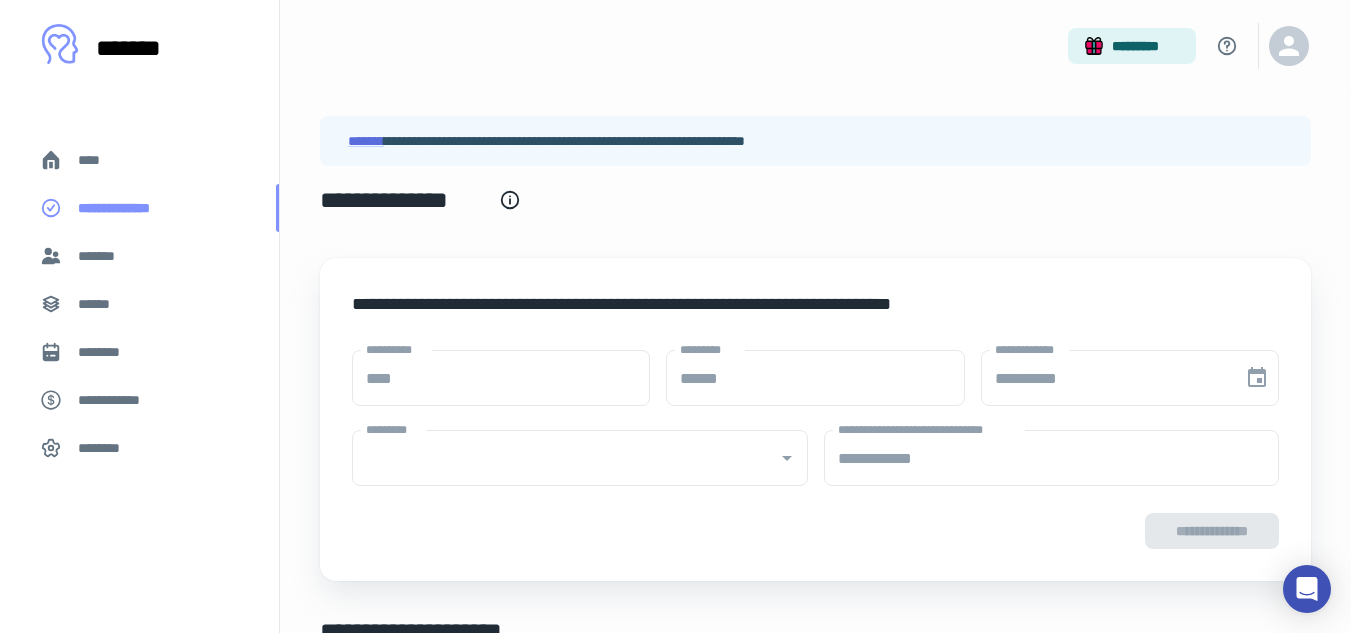 type on "**********" 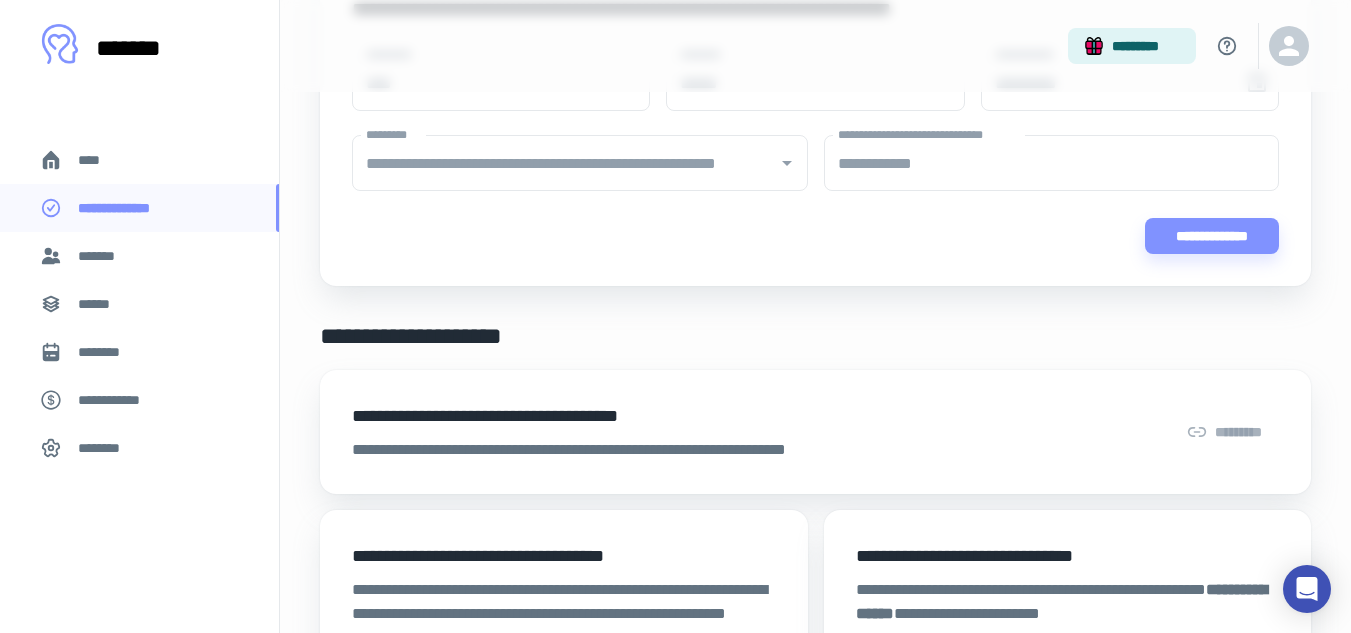 scroll, scrollTop: 299, scrollLeft: 0, axis: vertical 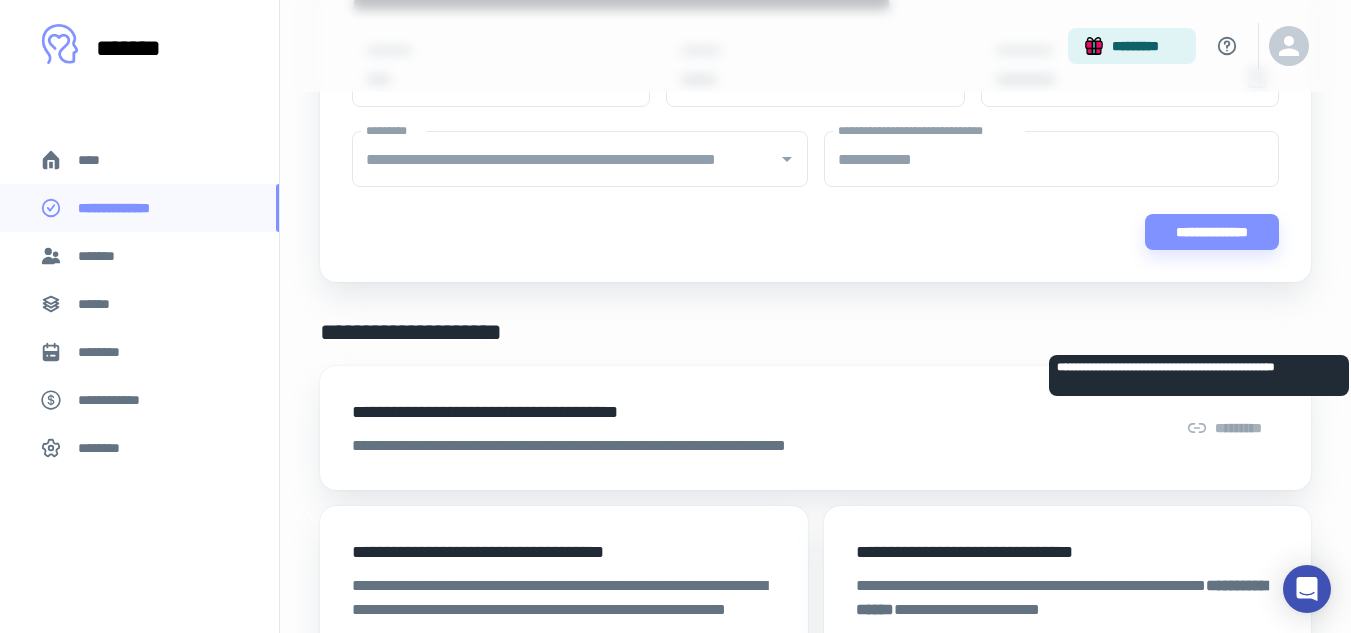 click on "*********" at bounding box center [1224, 428] 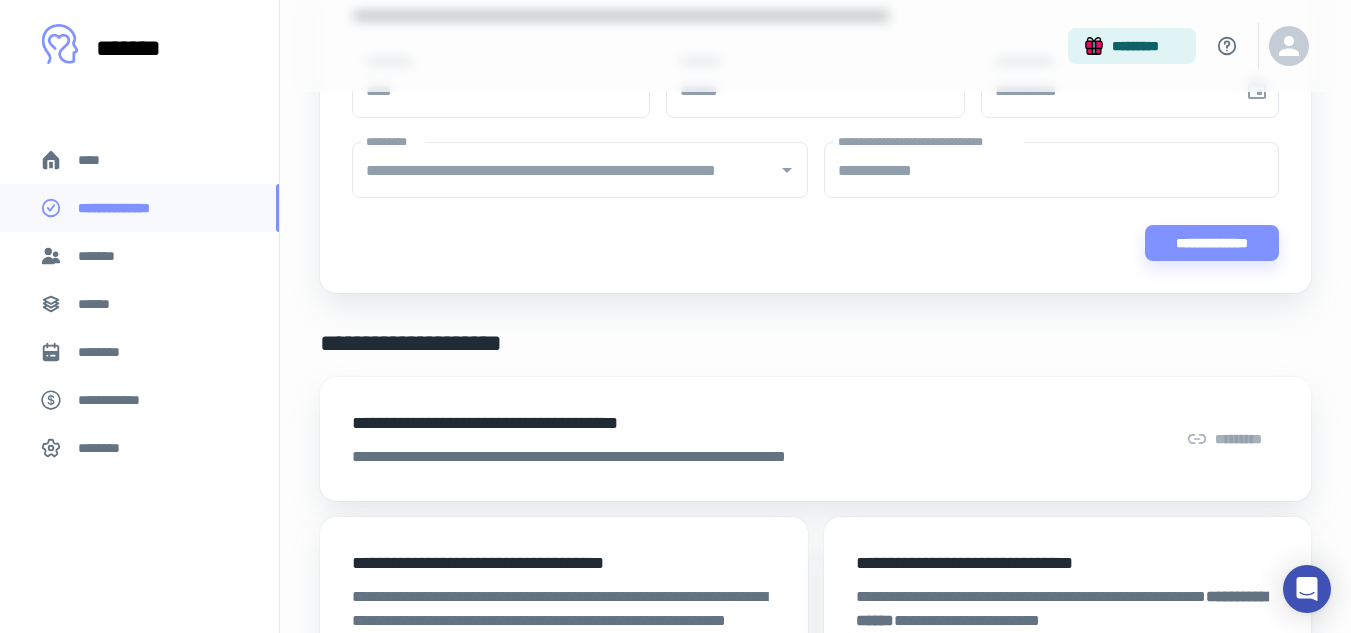 scroll, scrollTop: 0, scrollLeft: 0, axis: both 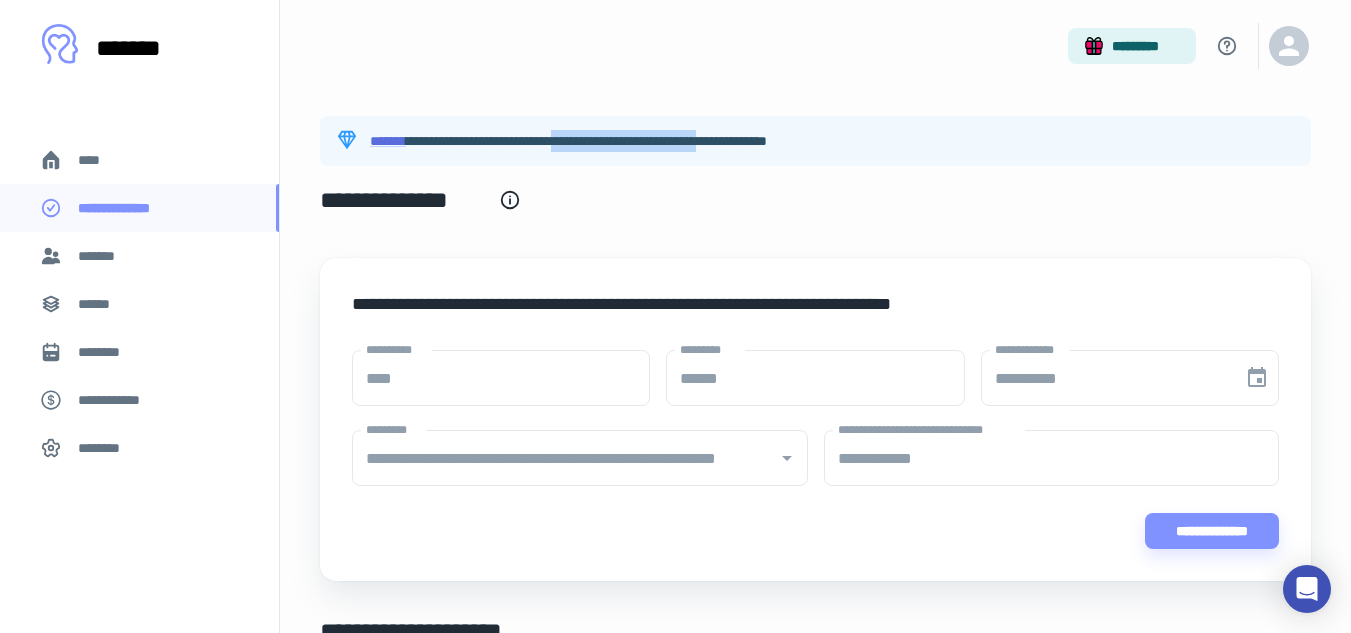drag, startPoint x: 620, startPoint y: 141, endPoint x: 819, endPoint y: 142, distance: 199.00252 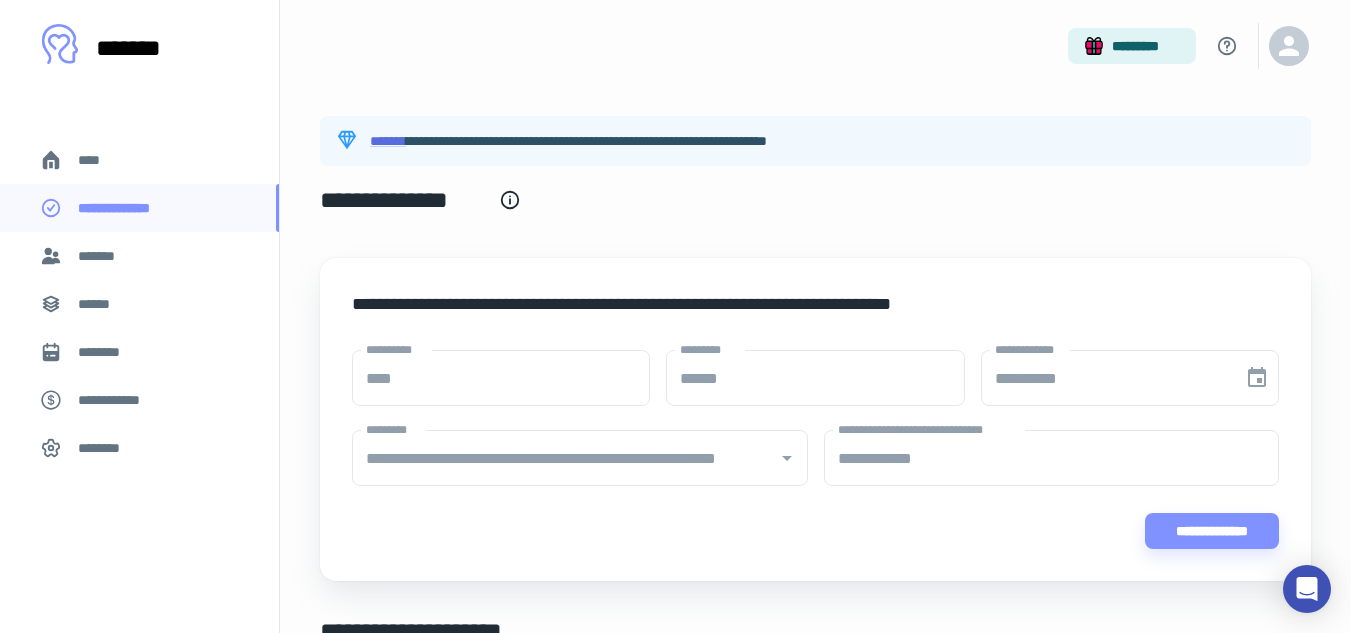 click on "**********" at bounding box center (628, 141) 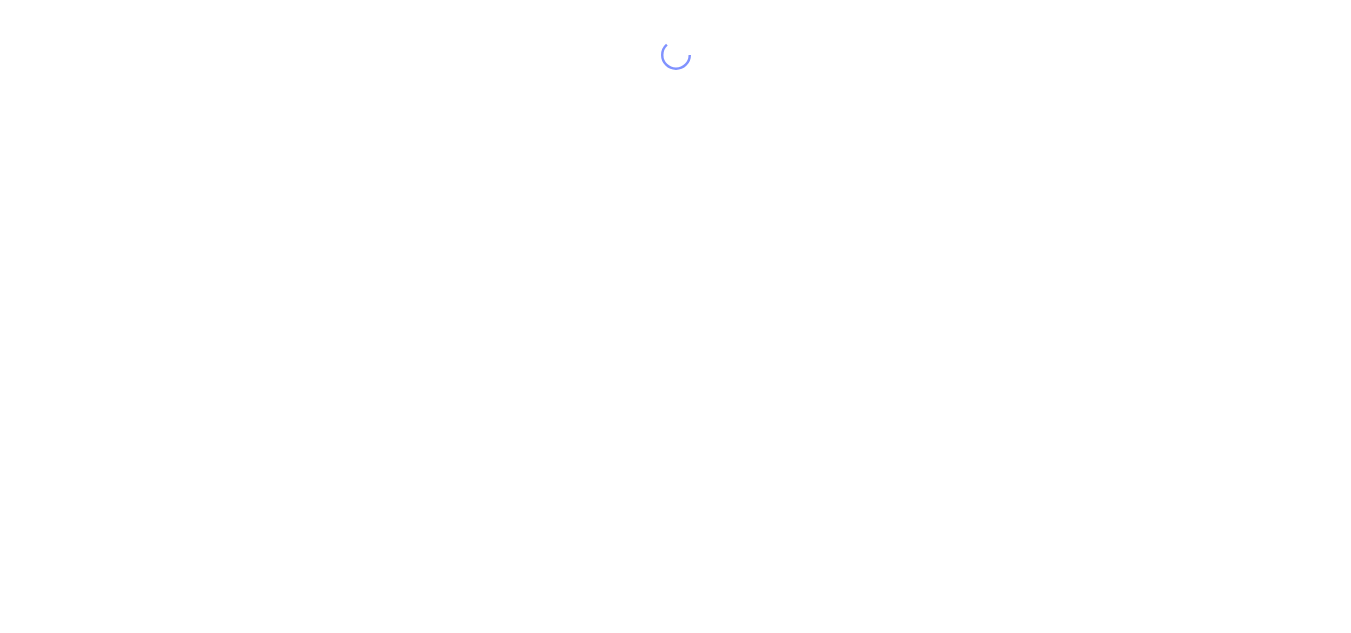 scroll, scrollTop: 0, scrollLeft: 0, axis: both 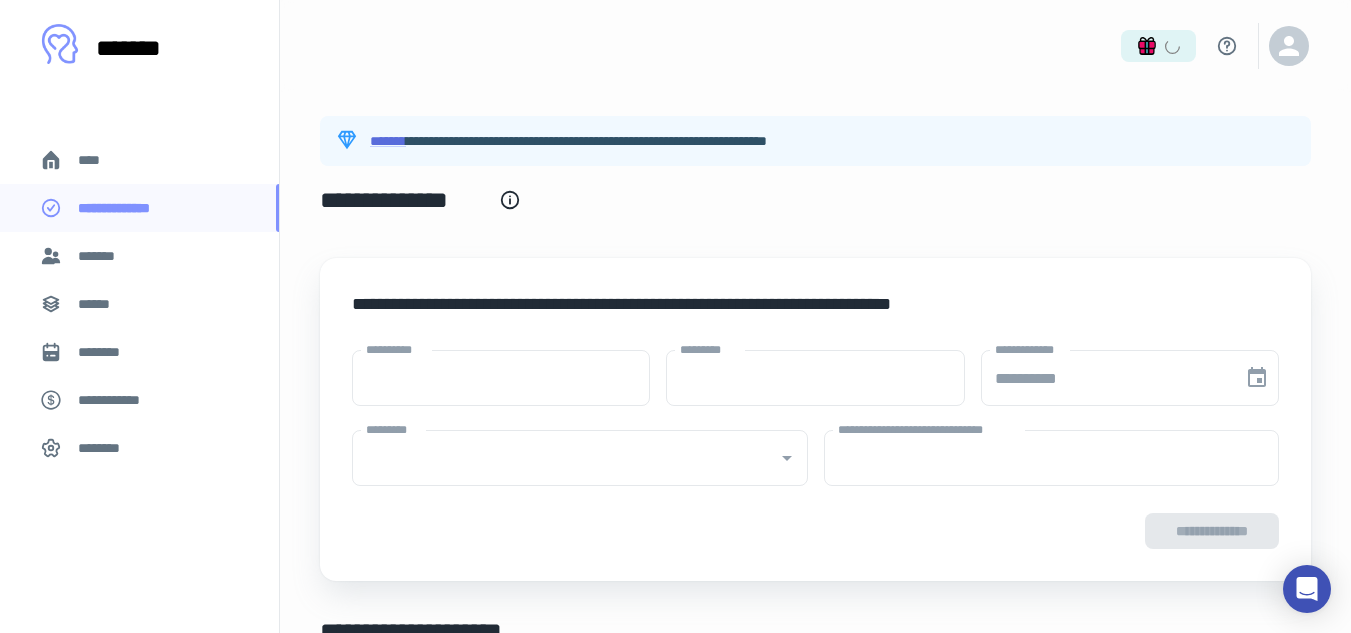type on "****" 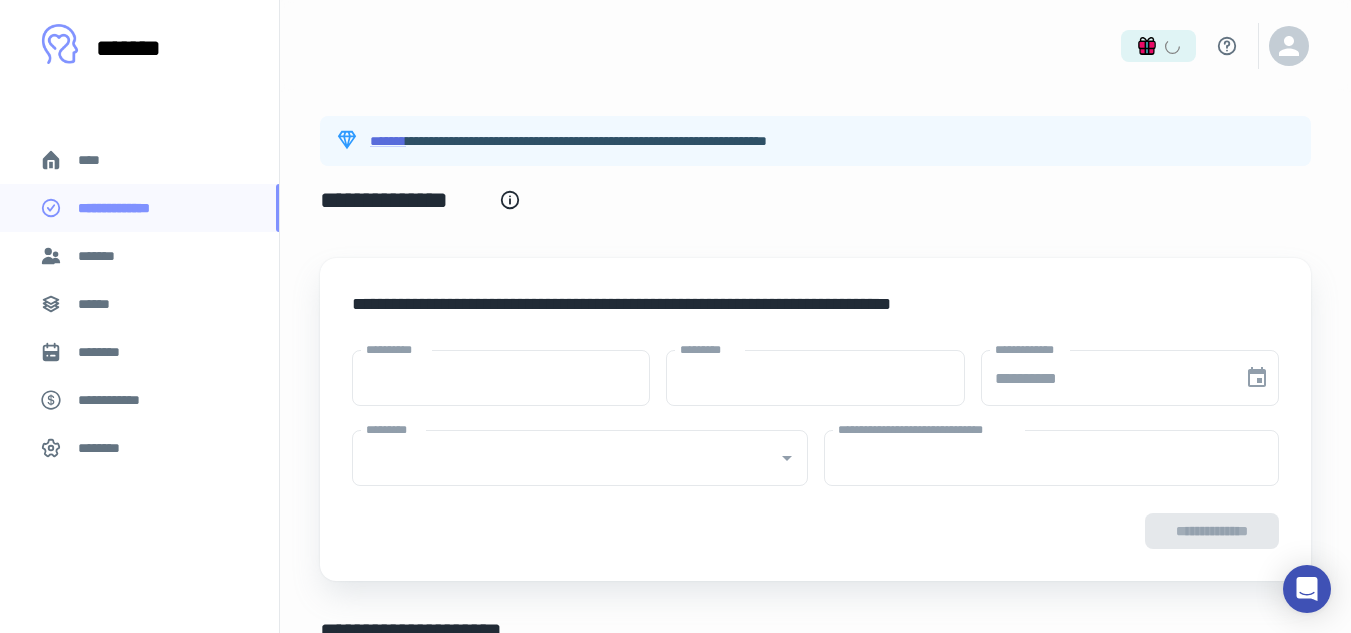 type on "******" 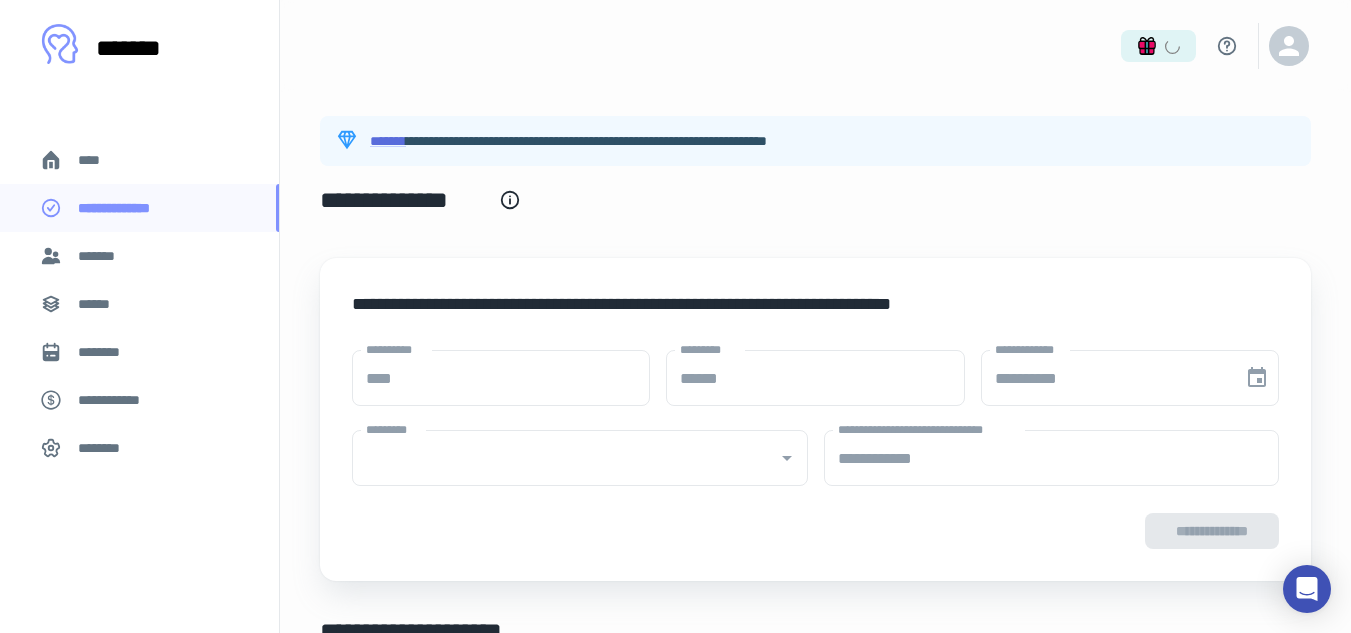 type on "**********" 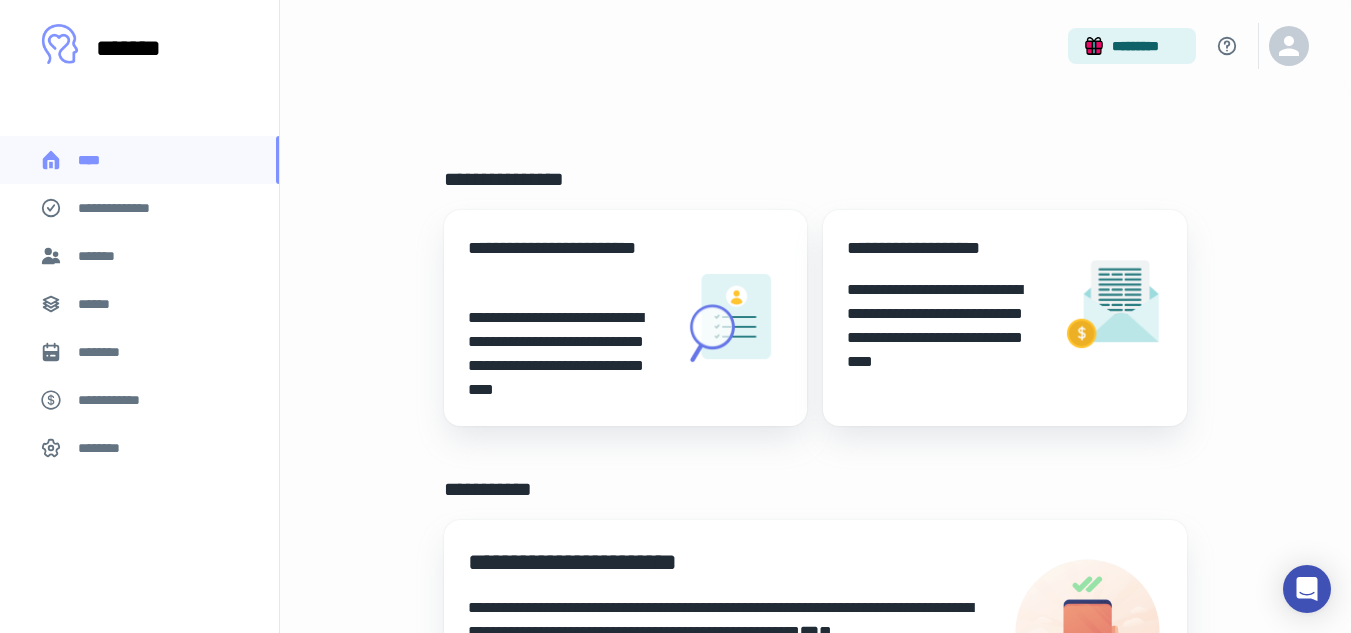 click on "*******" at bounding box center (149, 48) 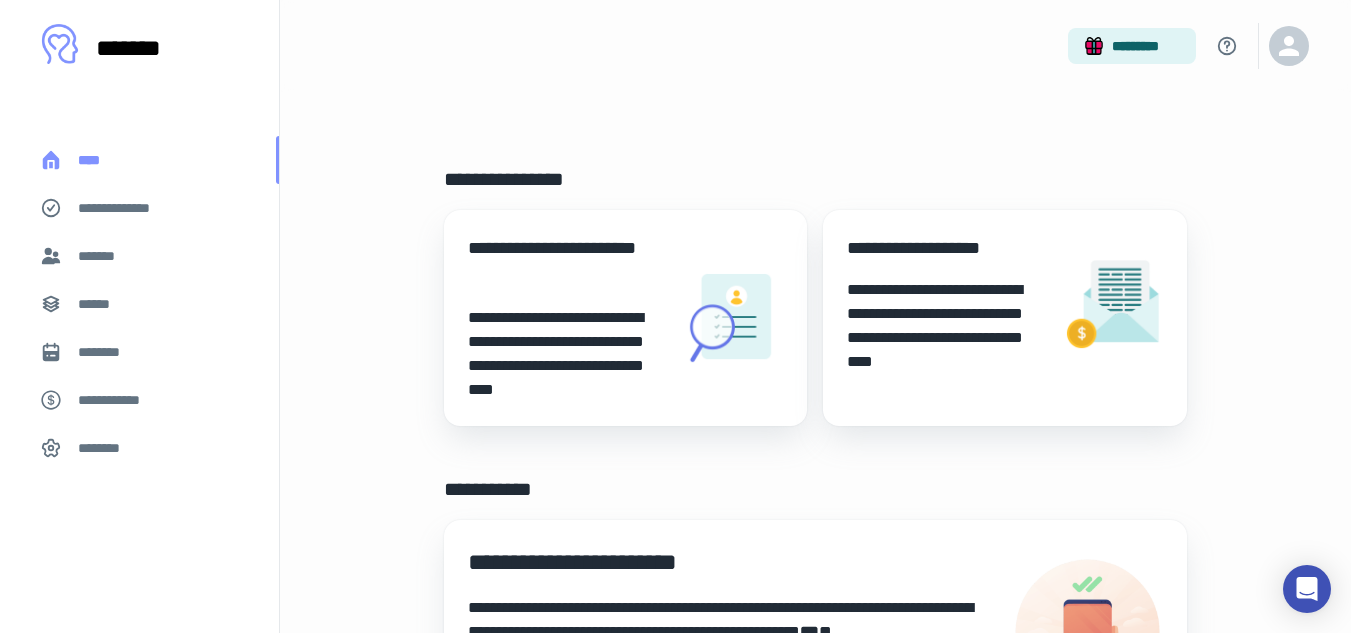 click 